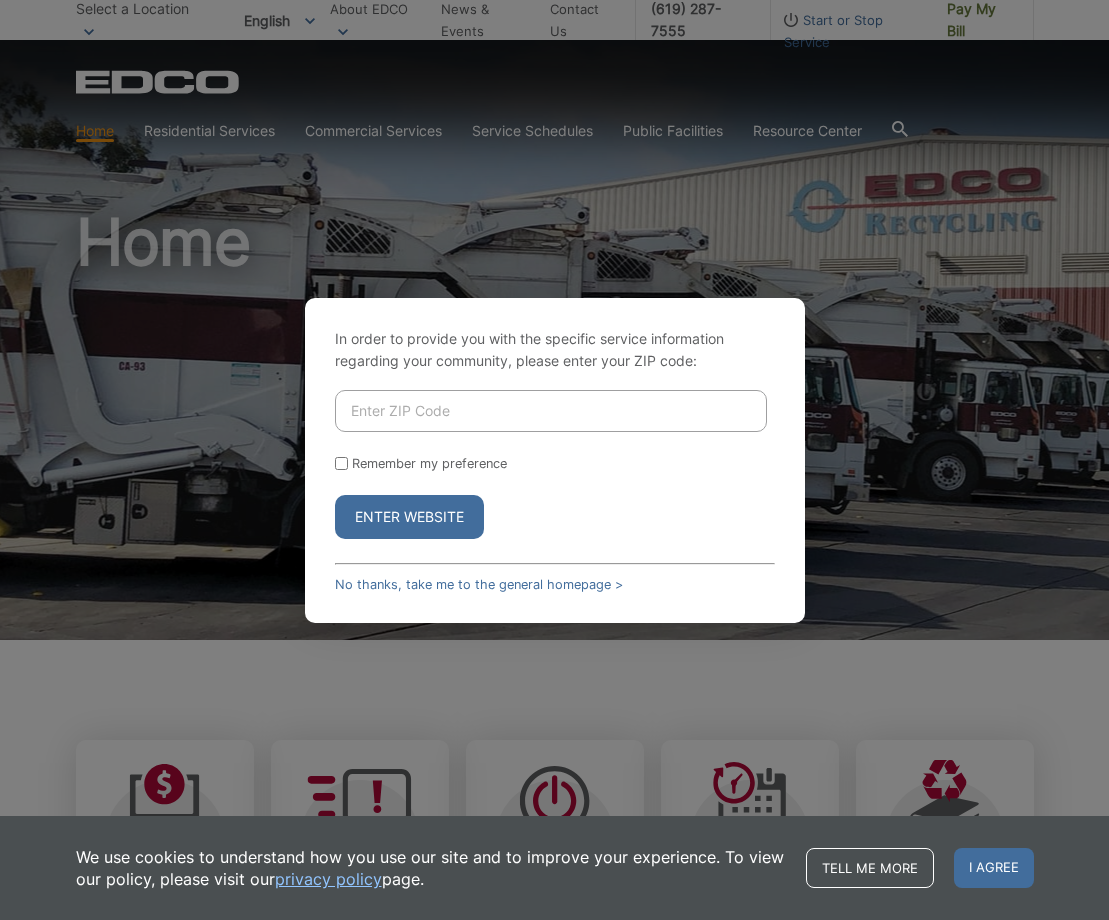 scroll, scrollTop: 0, scrollLeft: 0, axis: both 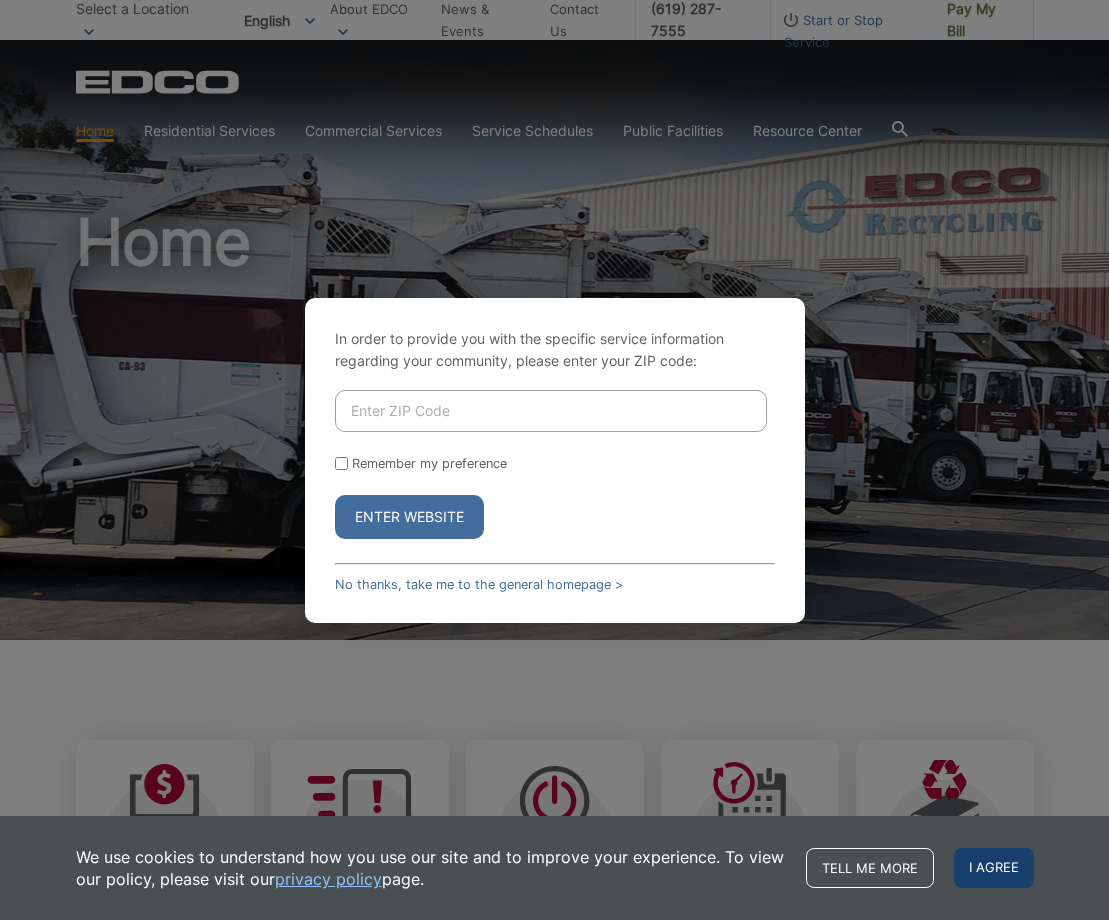 click on "I agree" at bounding box center (994, 868) 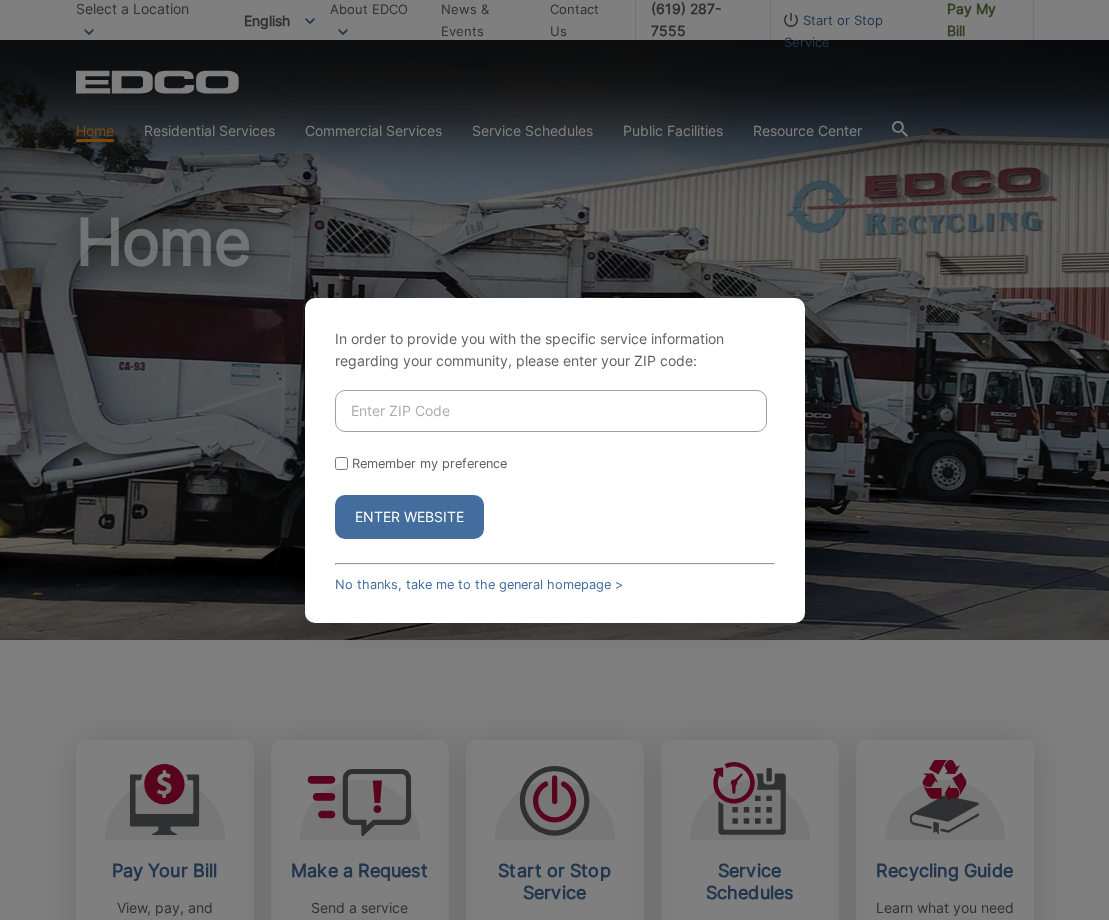 click at bounding box center (551, 411) 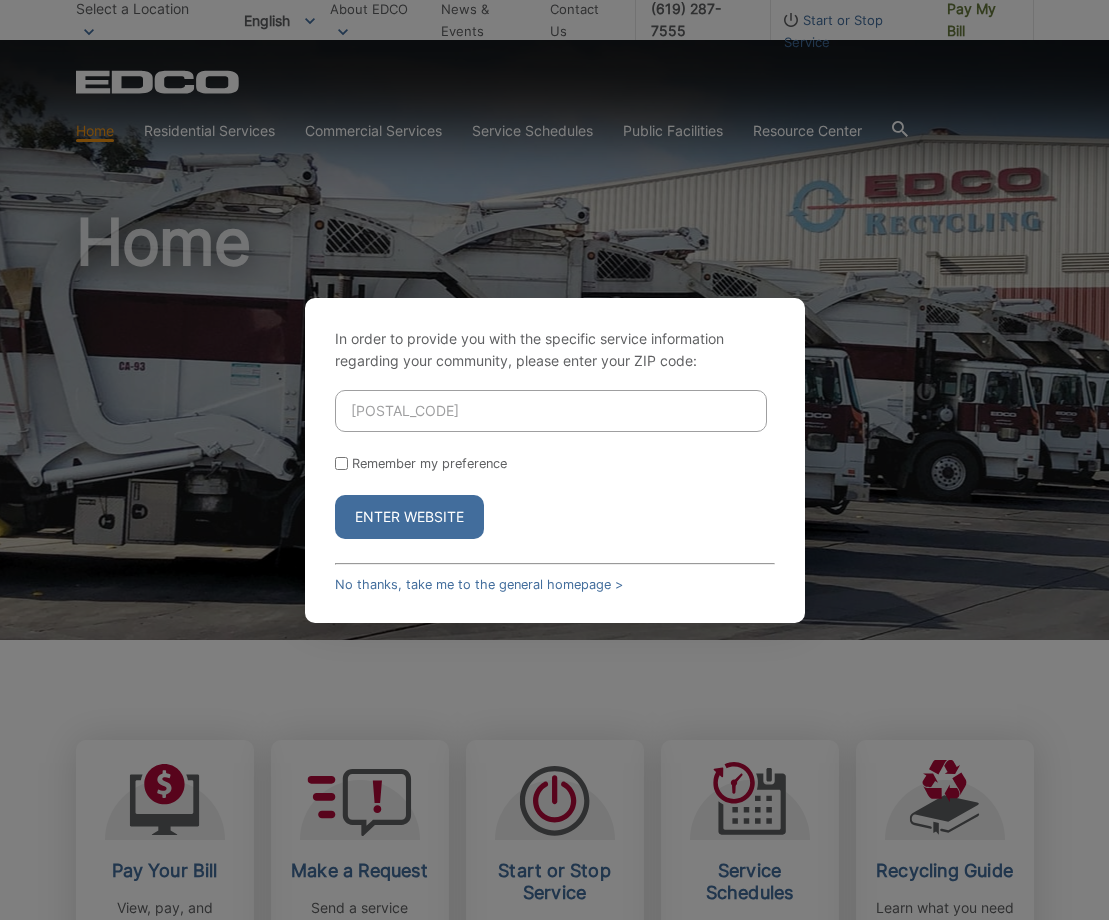 type on "92078" 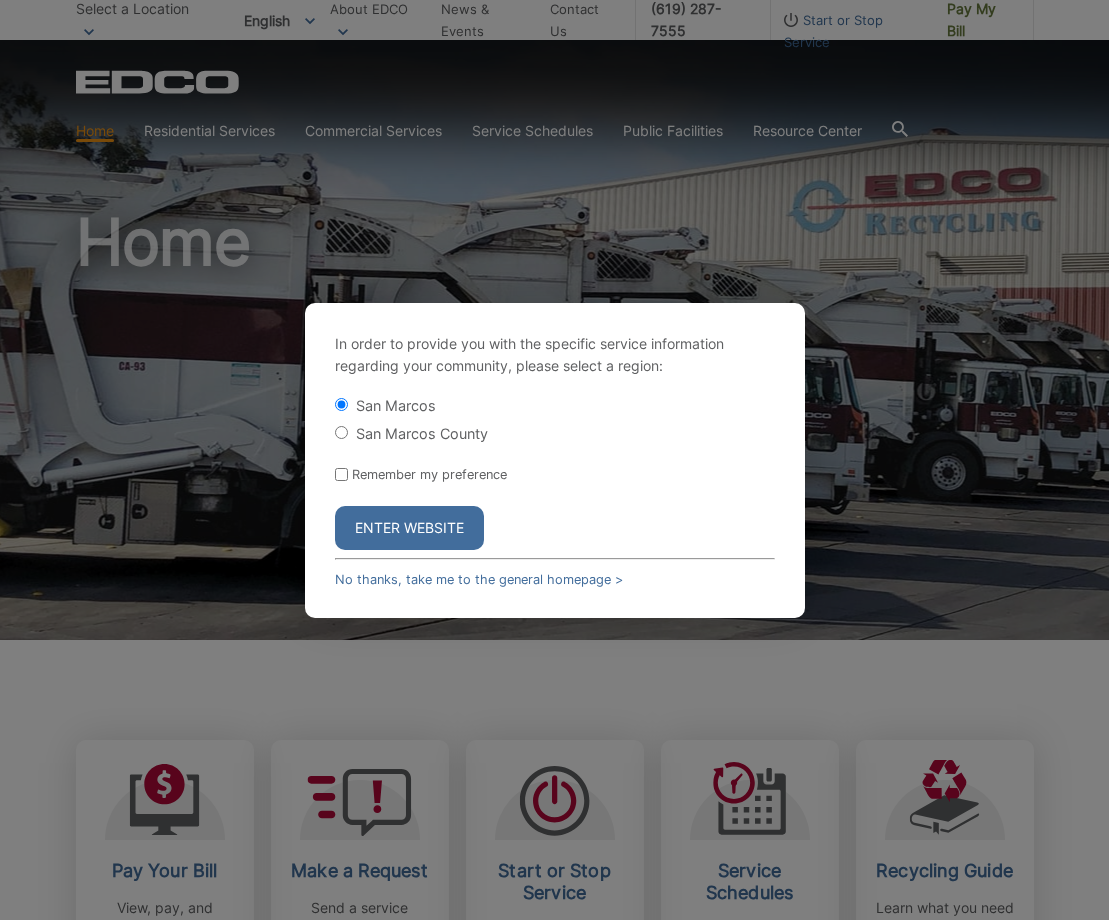 drag, startPoint x: 401, startPoint y: 524, endPoint x: 485, endPoint y: 524, distance: 84 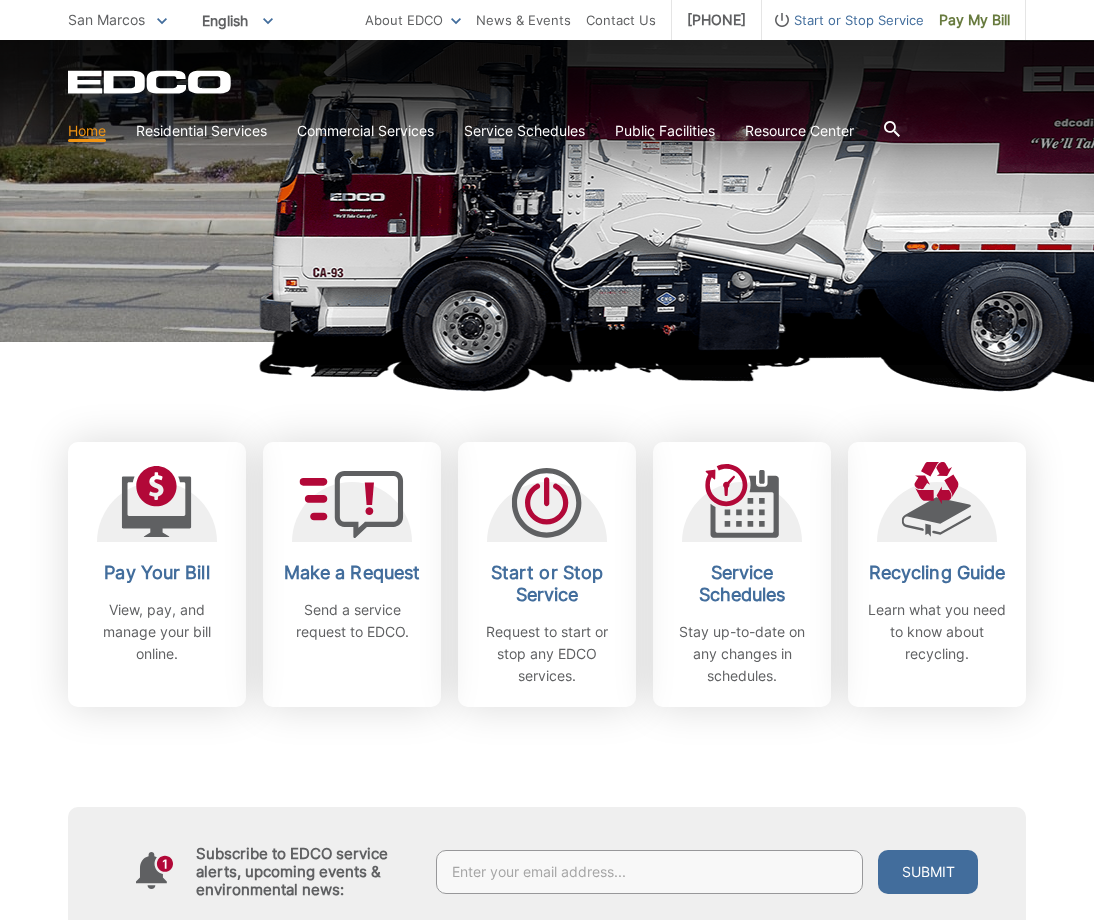 scroll, scrollTop: 300, scrollLeft: 0, axis: vertical 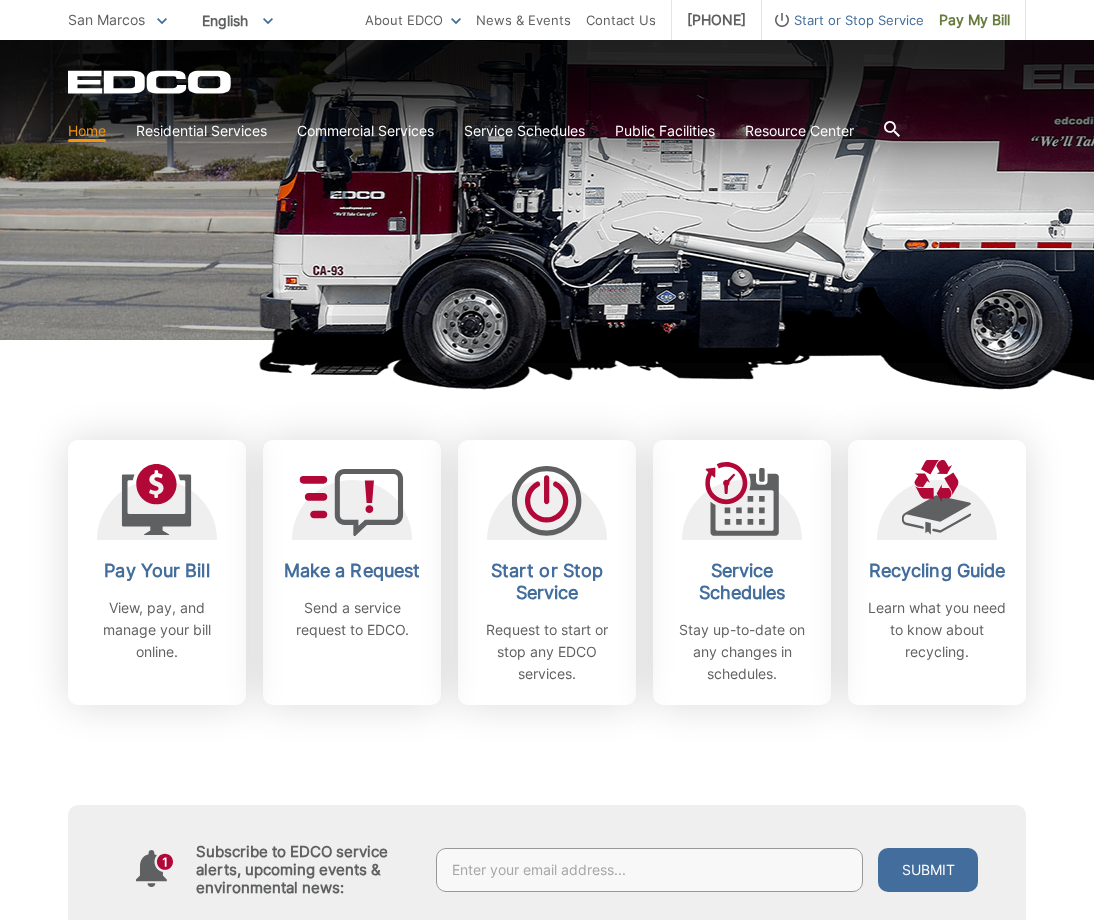 click on "Subscribe to EDCO service alerts, upcoming events & environmental news:
Submit" at bounding box center [547, 819] 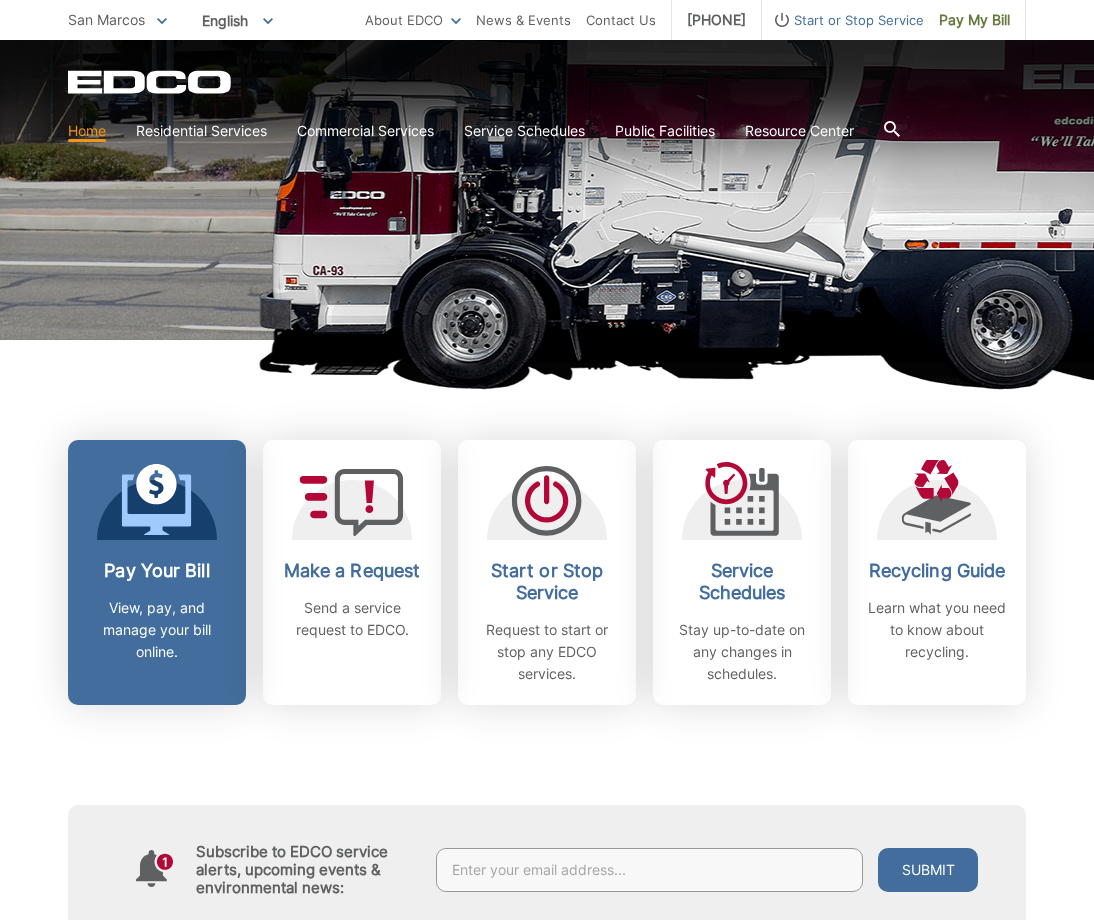 click on "View, pay, and manage your bill online." at bounding box center (157, 630) 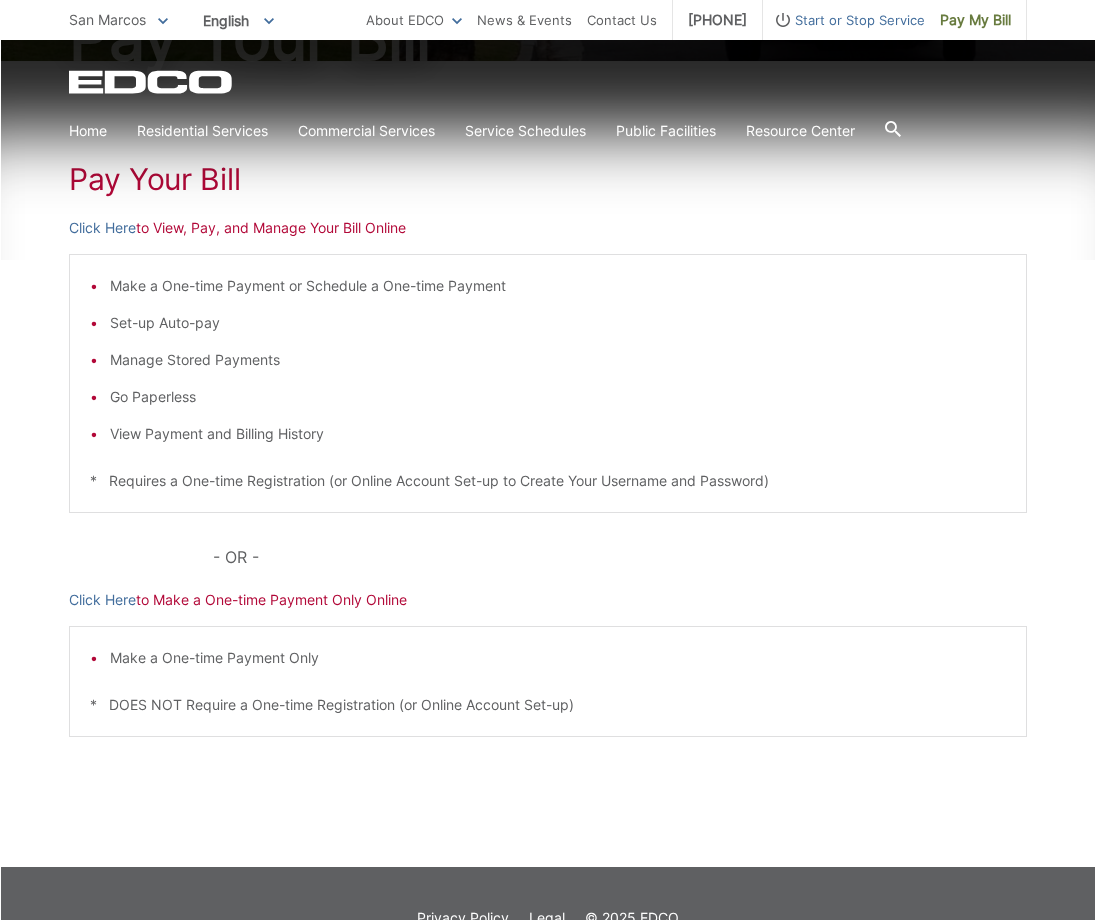 scroll, scrollTop: 300, scrollLeft: 0, axis: vertical 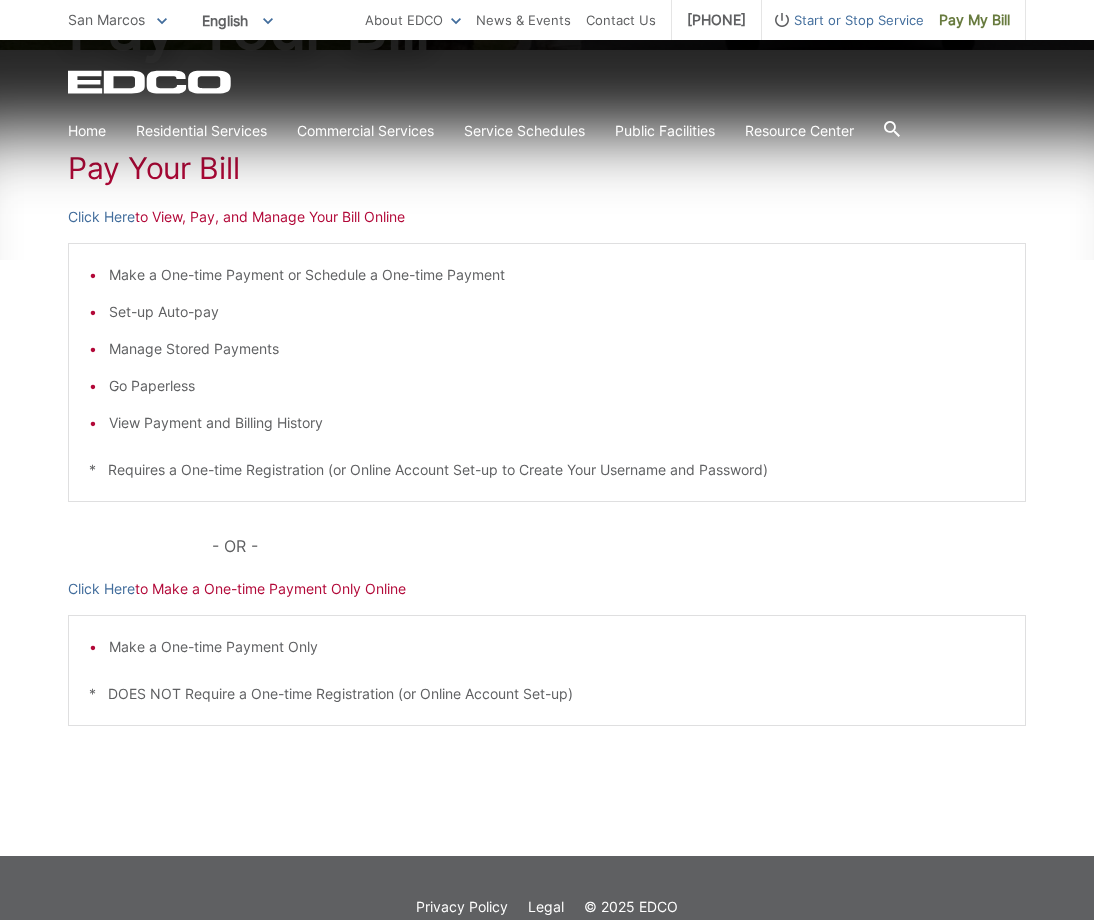 click on "Click Here  to Make a One-time Payment Only Online" at bounding box center [547, 589] 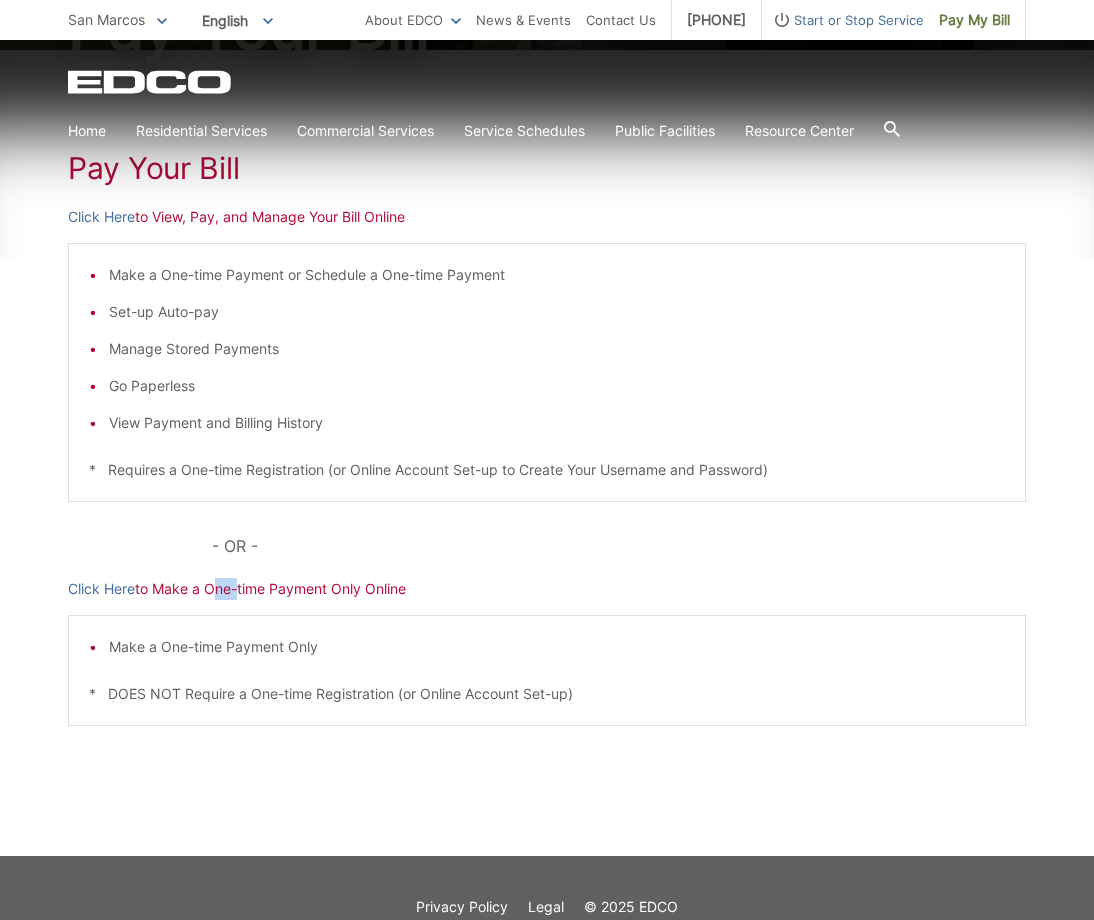 click on "Click Here  to Make a One-time Payment Only Online" at bounding box center [547, 589] 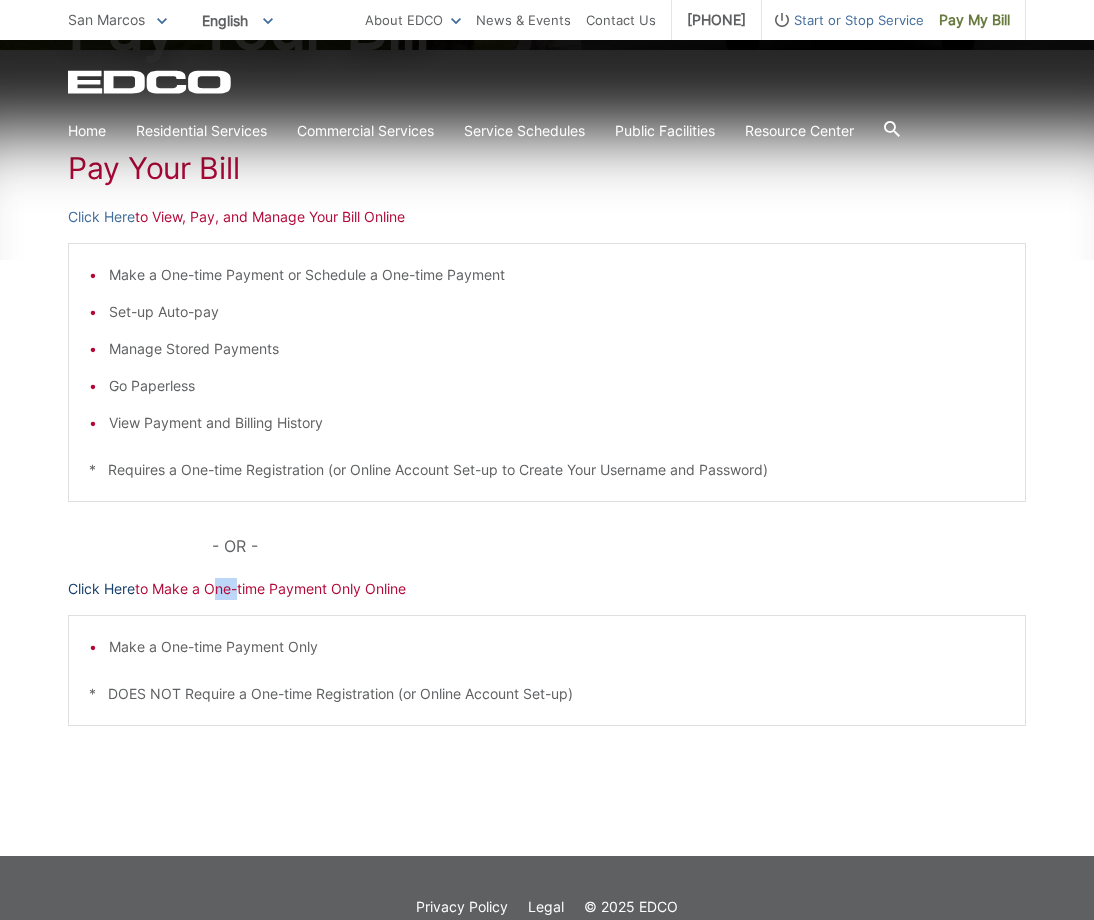 click on "Click Here" at bounding box center [101, 589] 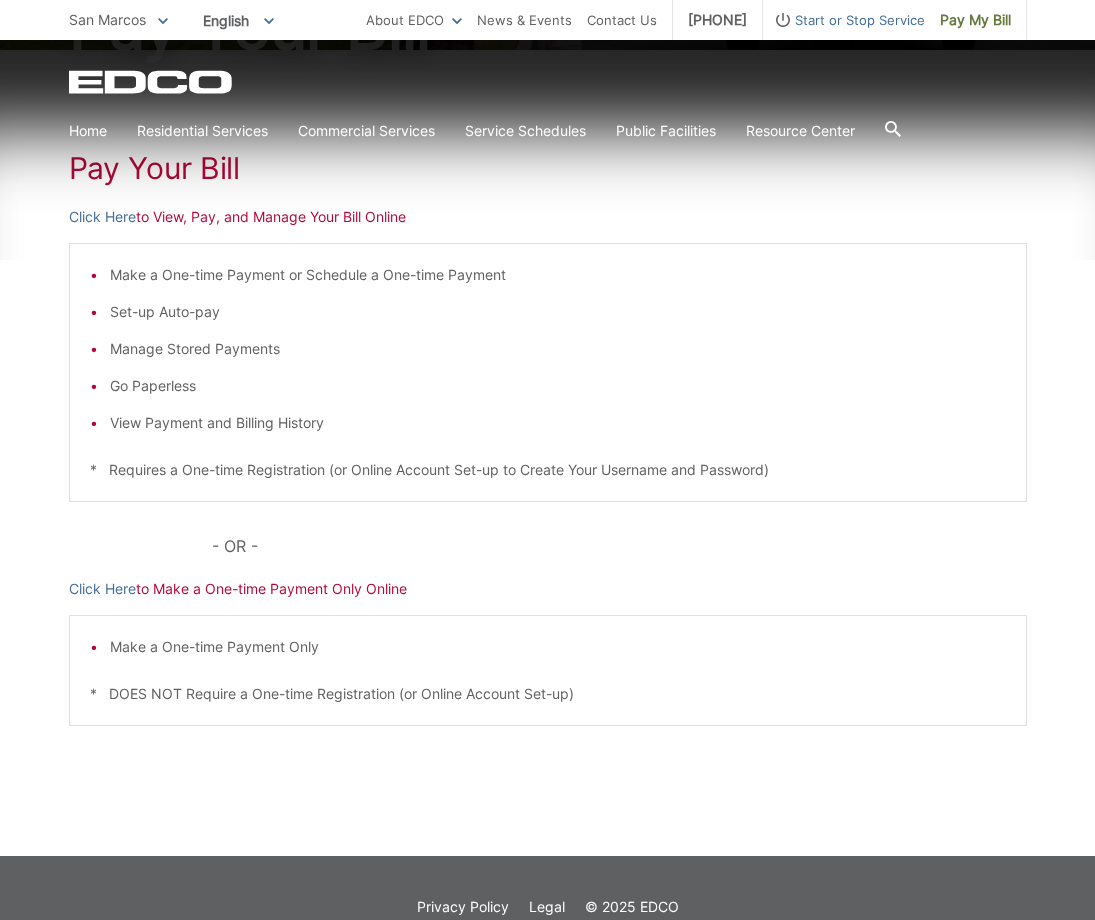click on "Go Paperless" at bounding box center [558, 386] 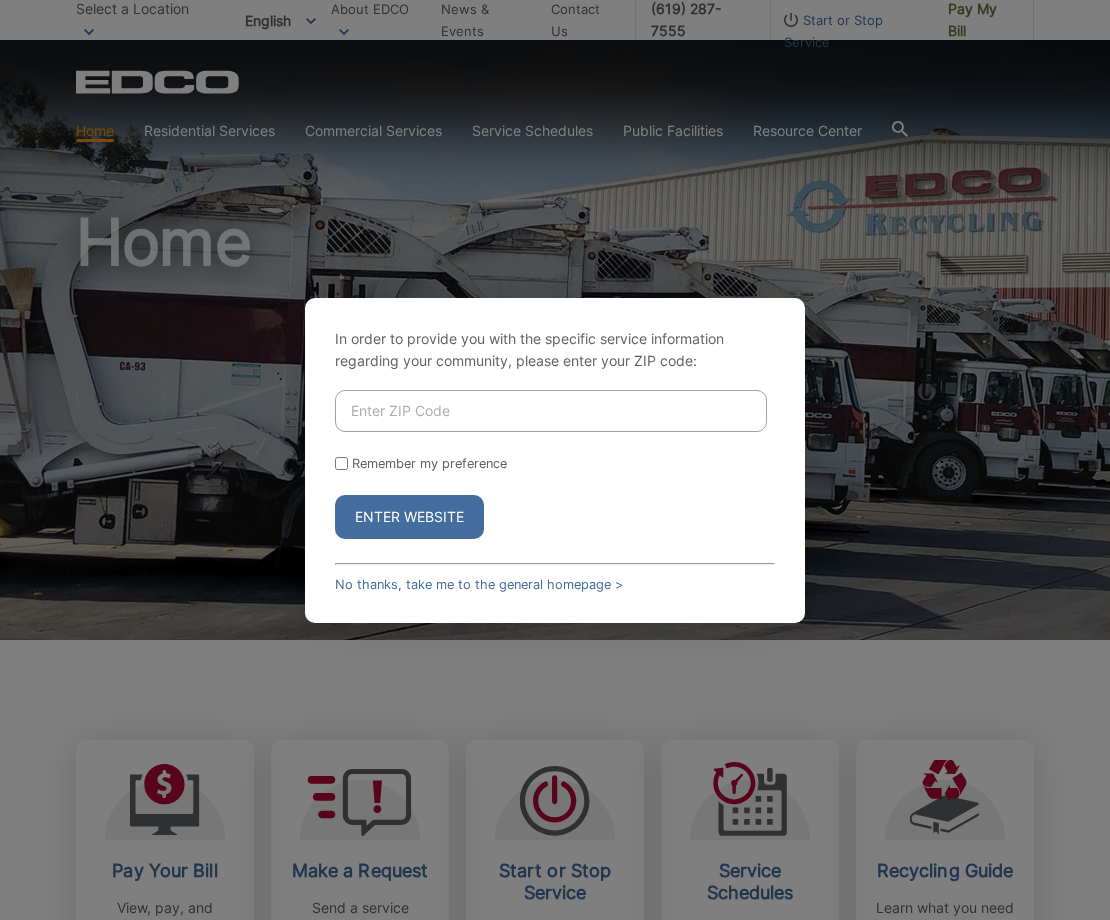 scroll, scrollTop: 0, scrollLeft: 0, axis: both 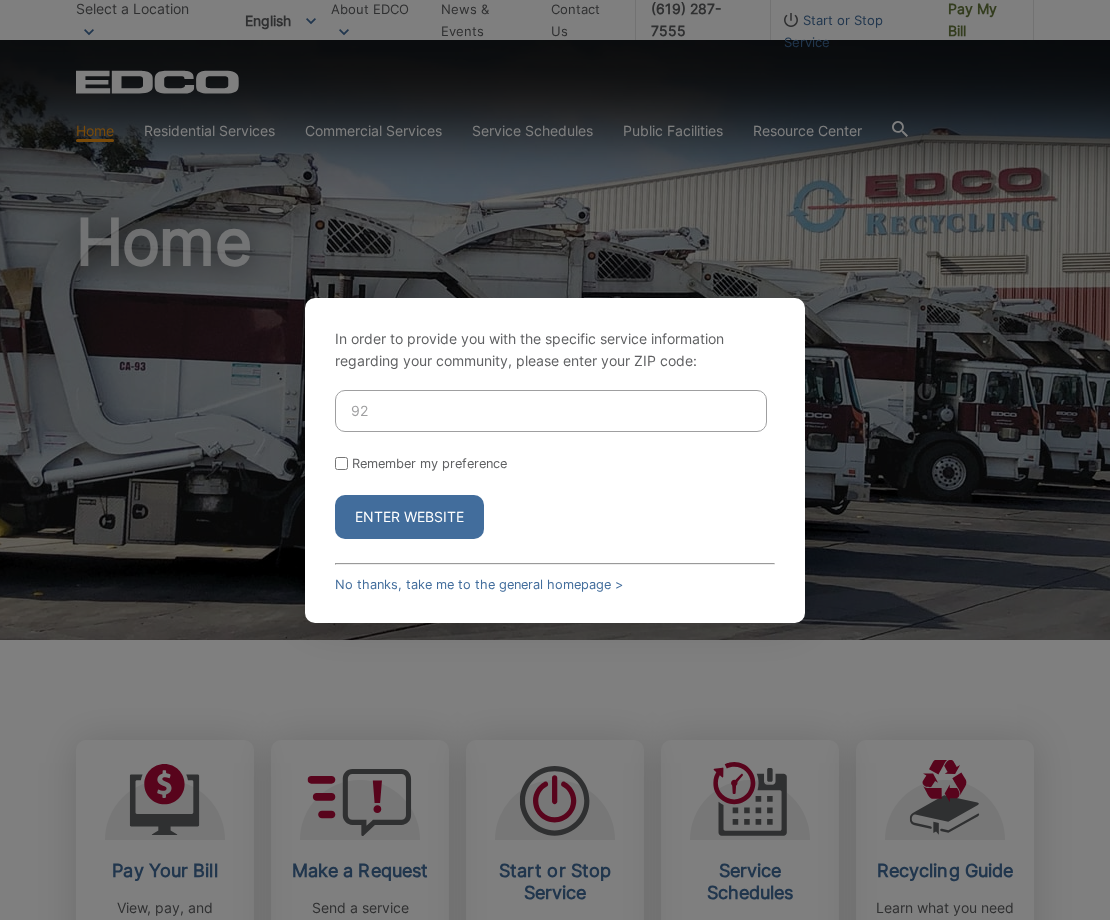 click on "92" at bounding box center (551, 411) 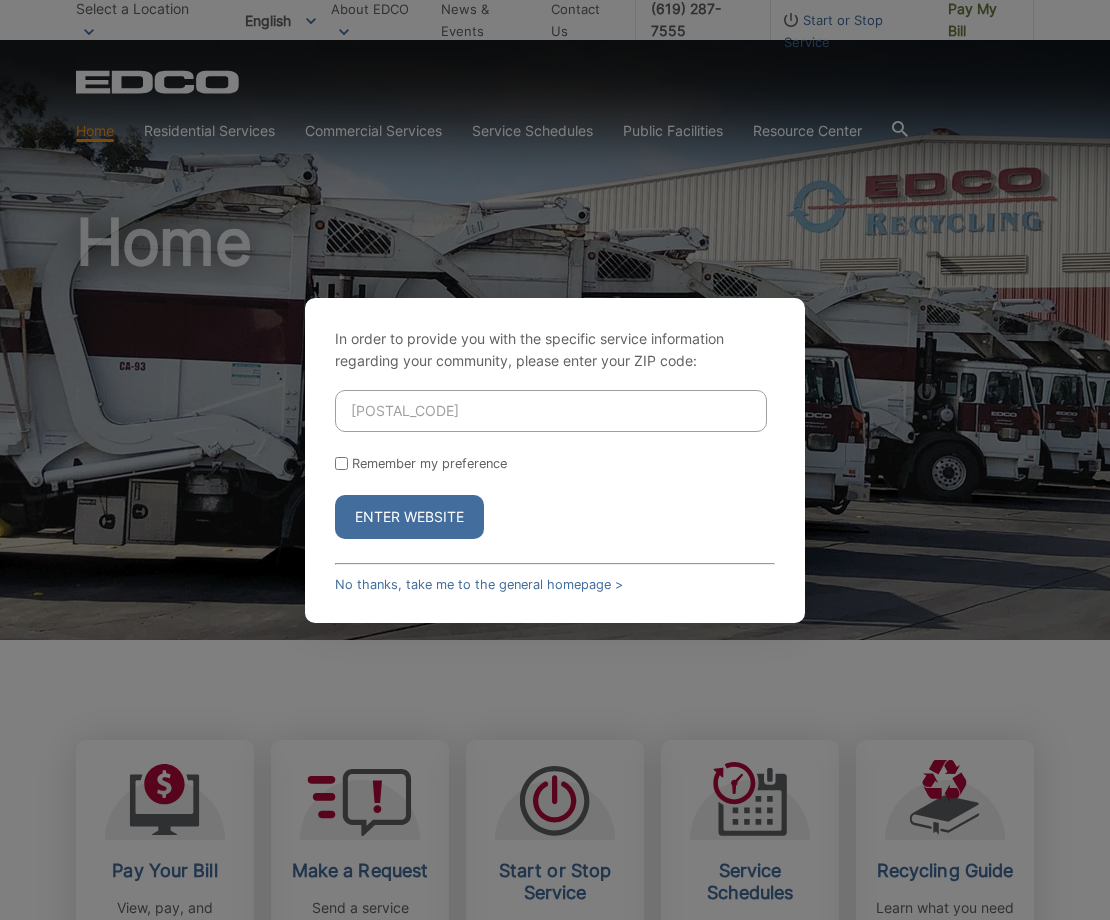 click on "Enter Website" at bounding box center (409, 517) 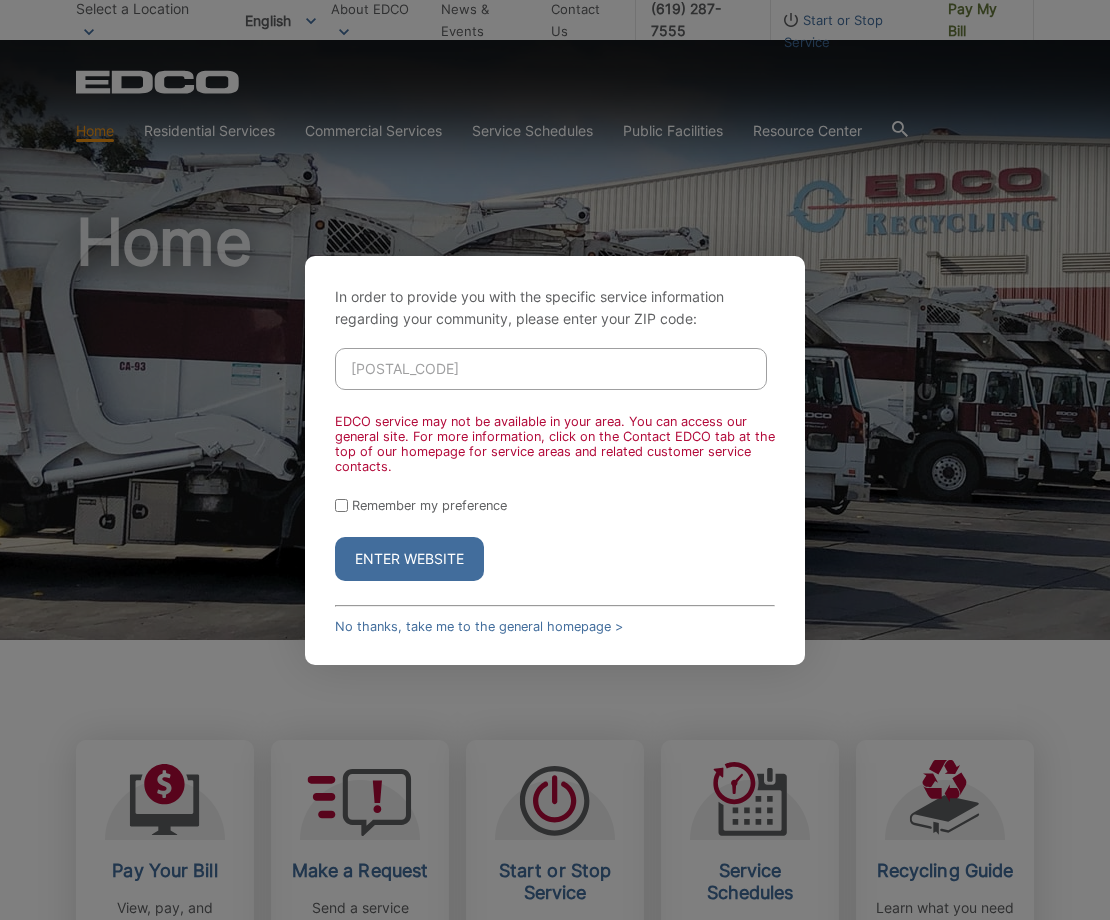 click on "92708" at bounding box center (551, 369) 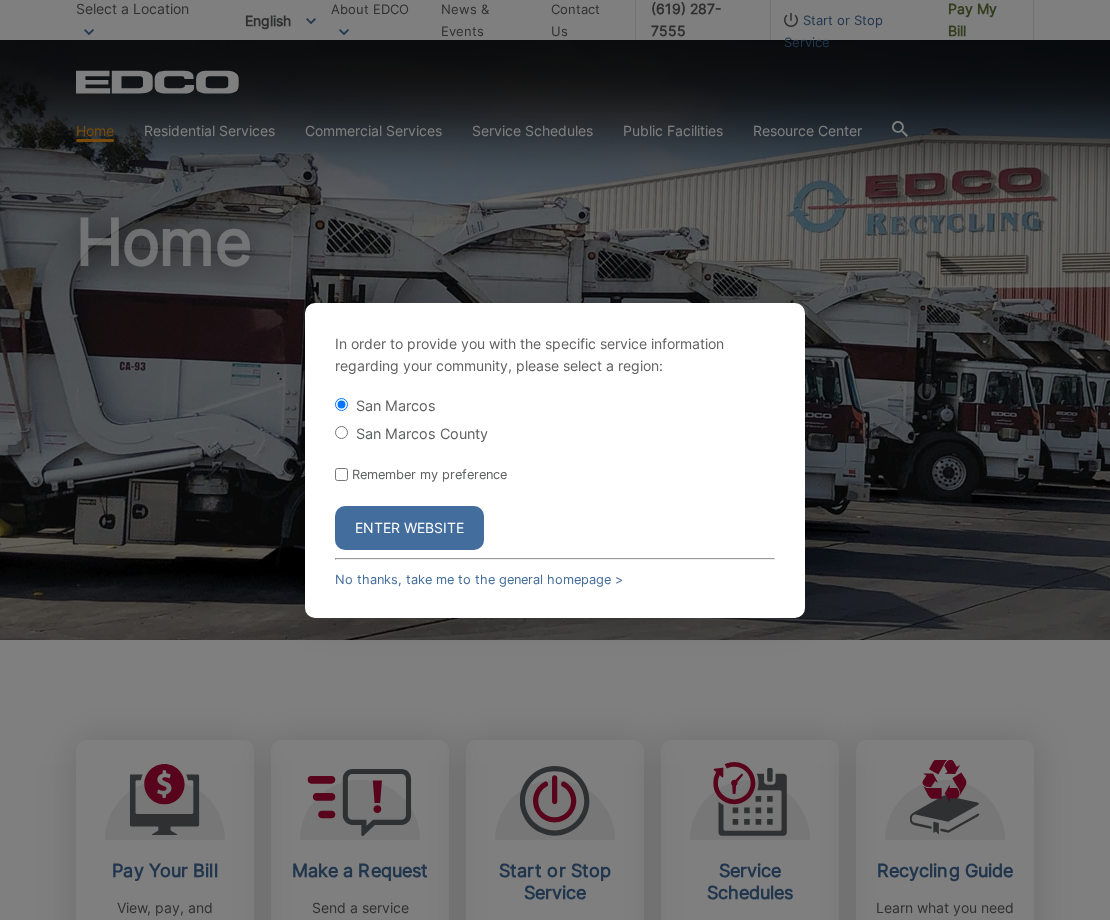 click on "Enter Website" at bounding box center (409, 528) 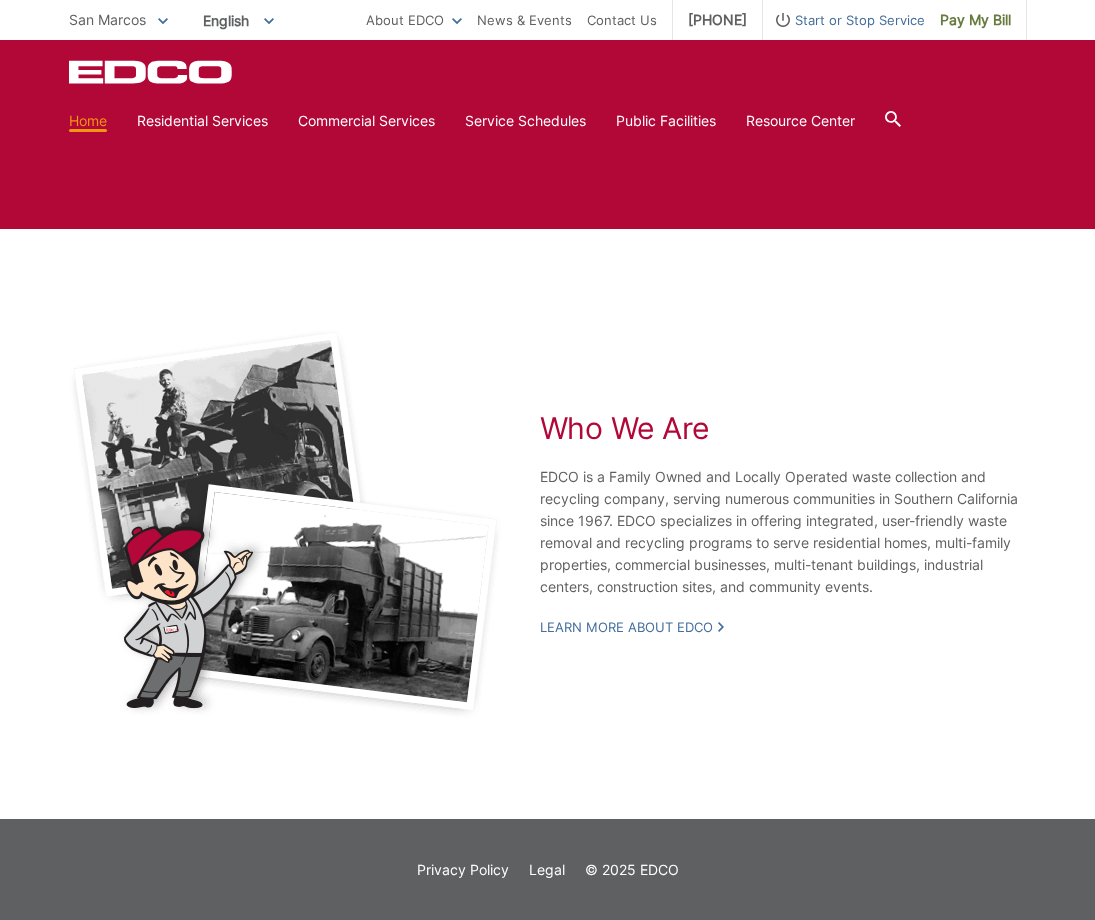 scroll, scrollTop: 3023, scrollLeft: 0, axis: vertical 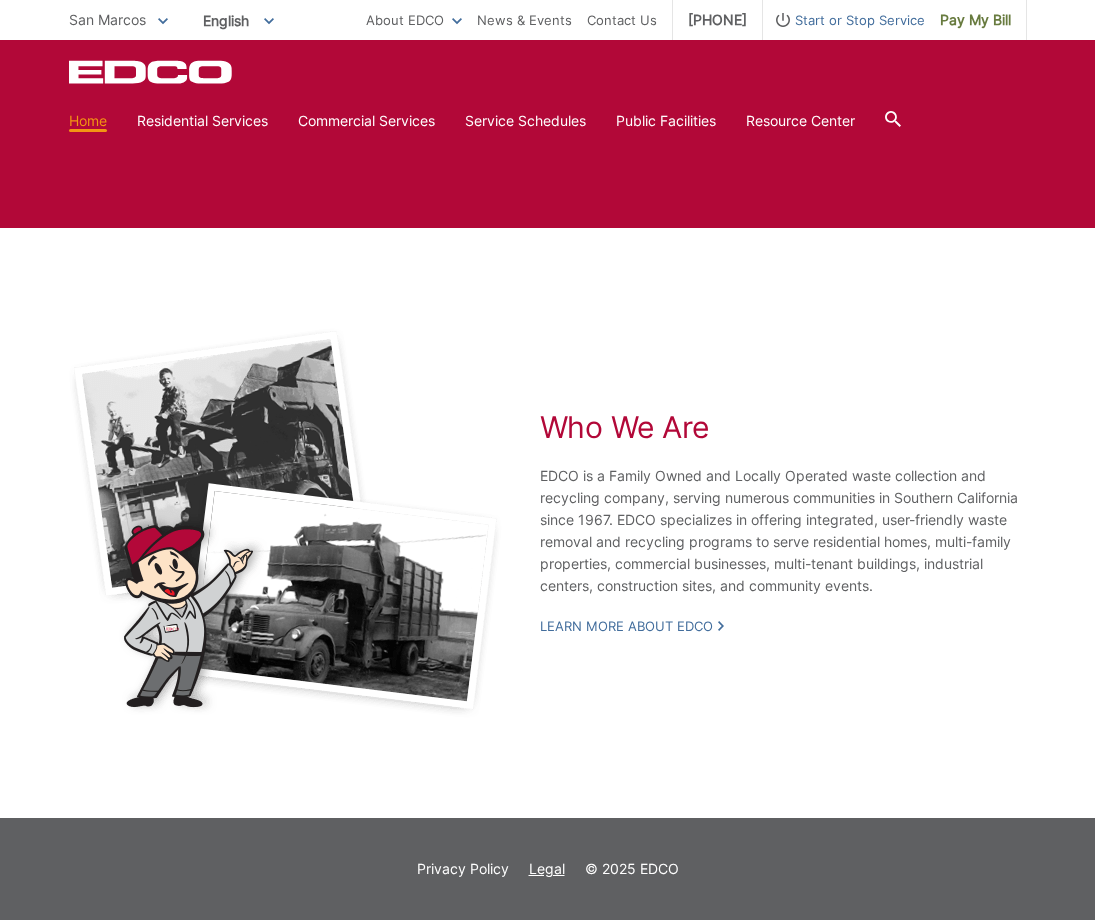 click on "Legal" at bounding box center [547, 869] 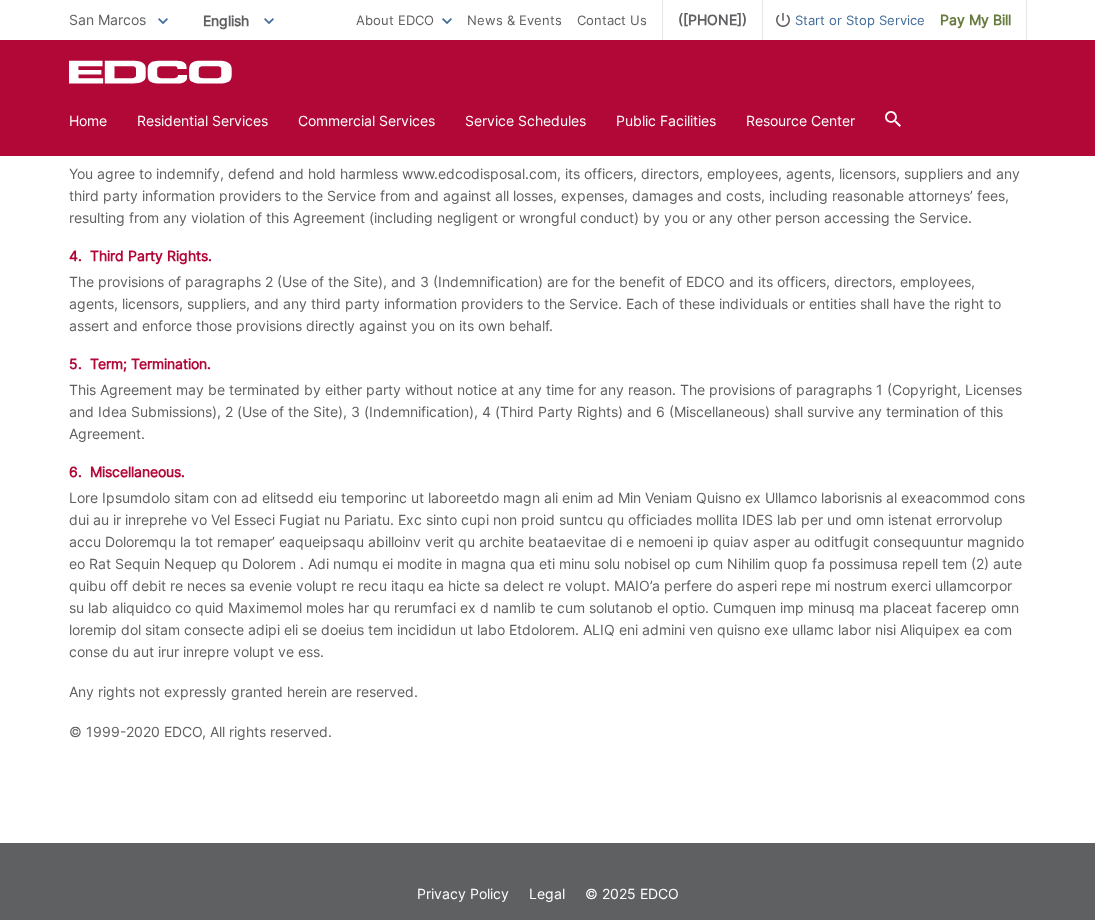 scroll, scrollTop: 1735, scrollLeft: 0, axis: vertical 